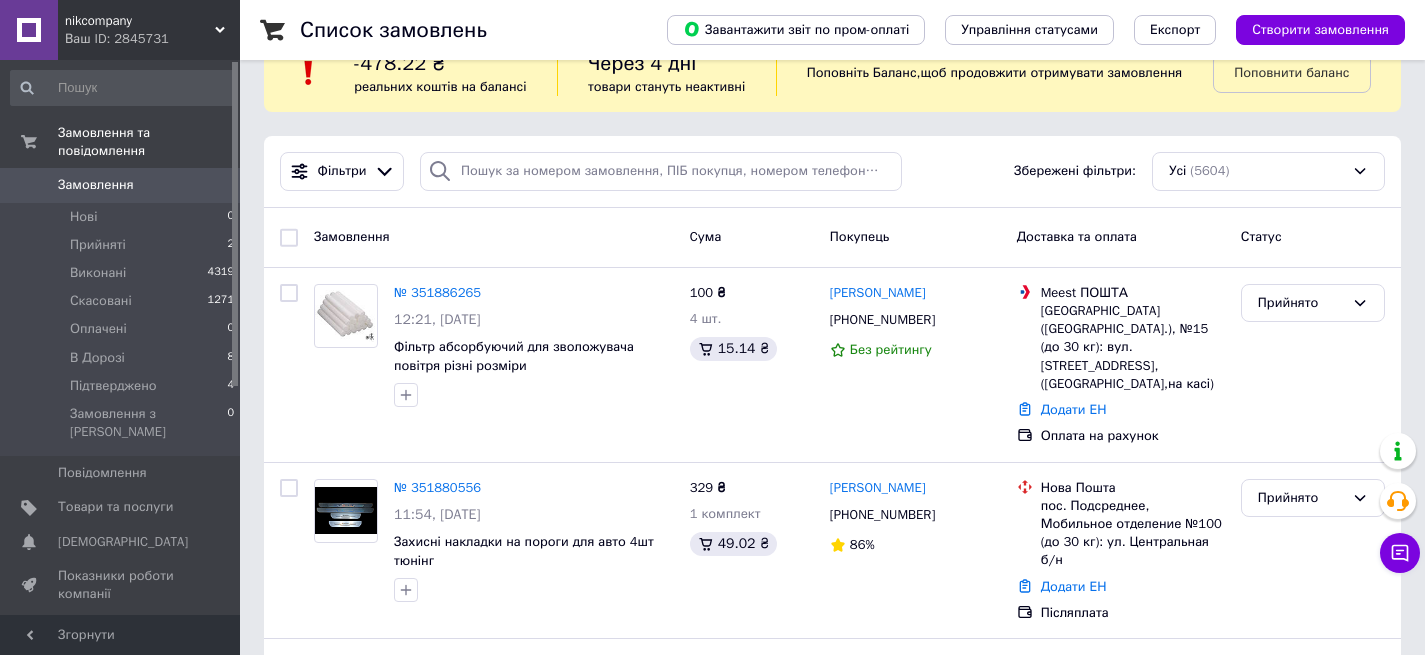 scroll, scrollTop: 0, scrollLeft: 0, axis: both 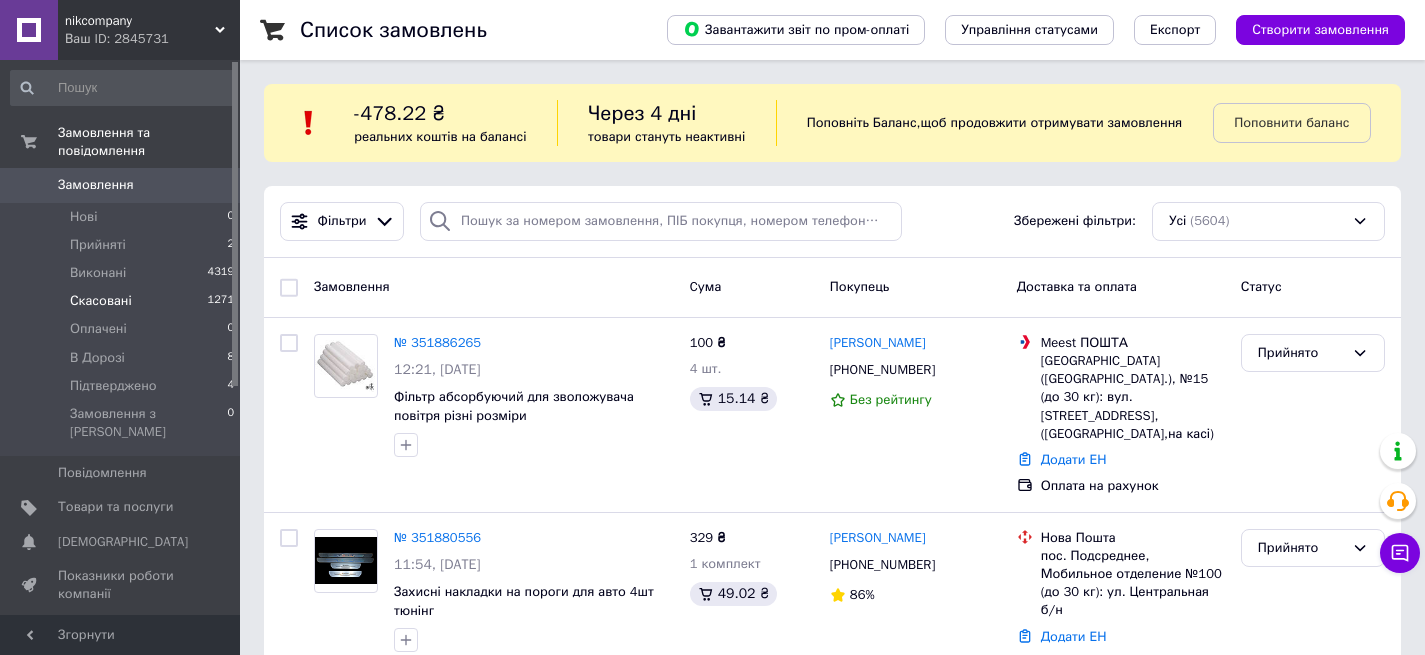 click on "Скасовані 1271" at bounding box center (123, 301) 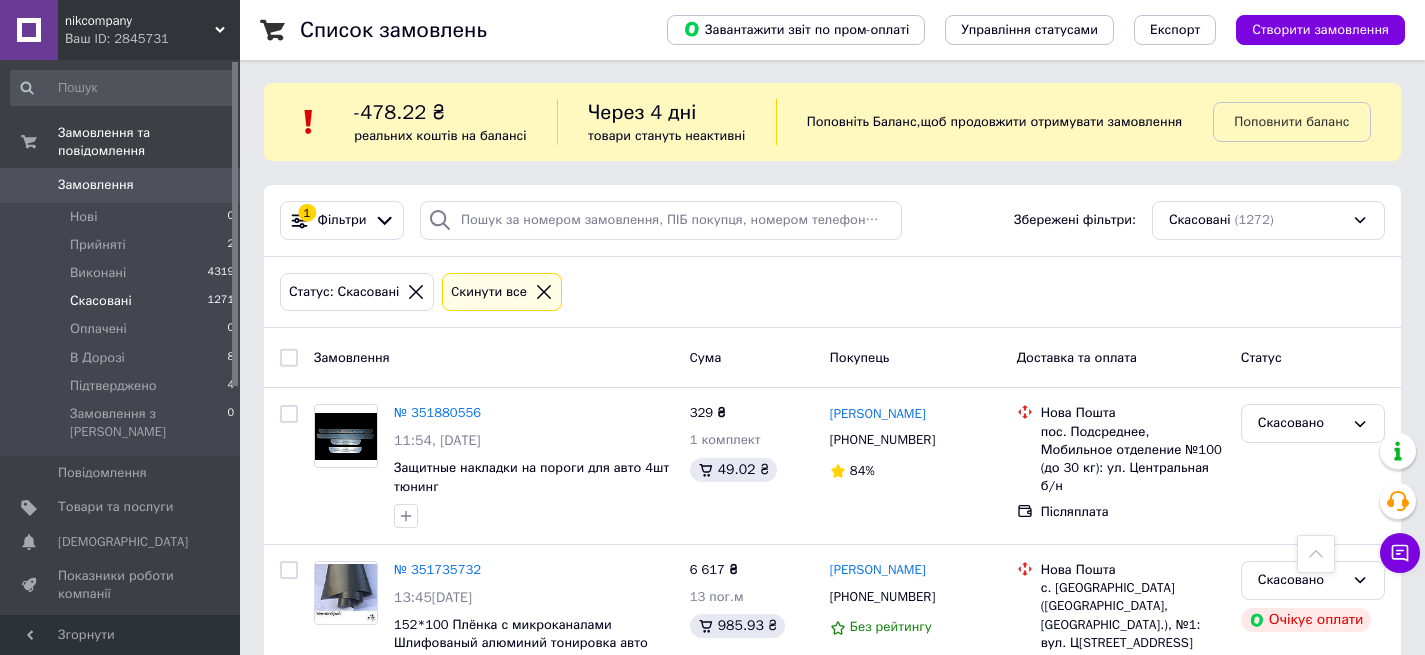 scroll, scrollTop: 0, scrollLeft: 0, axis: both 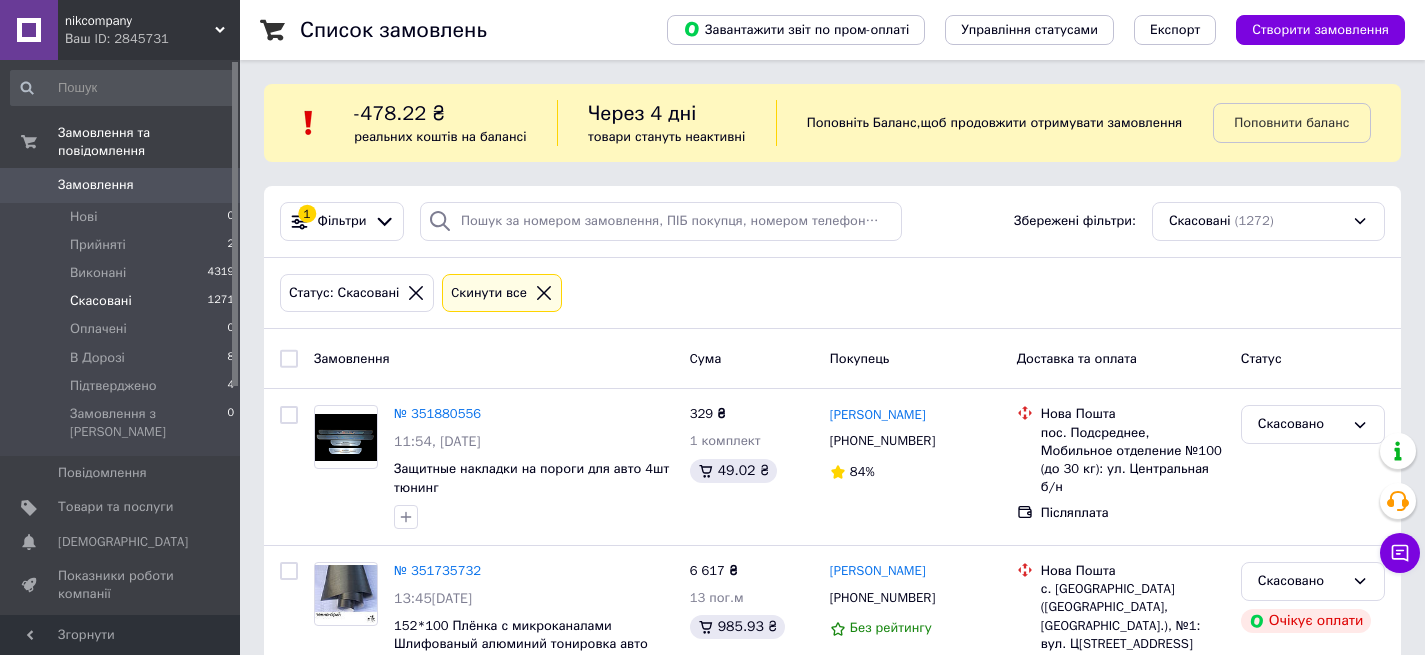 click on "Замовлення" at bounding box center [96, 185] 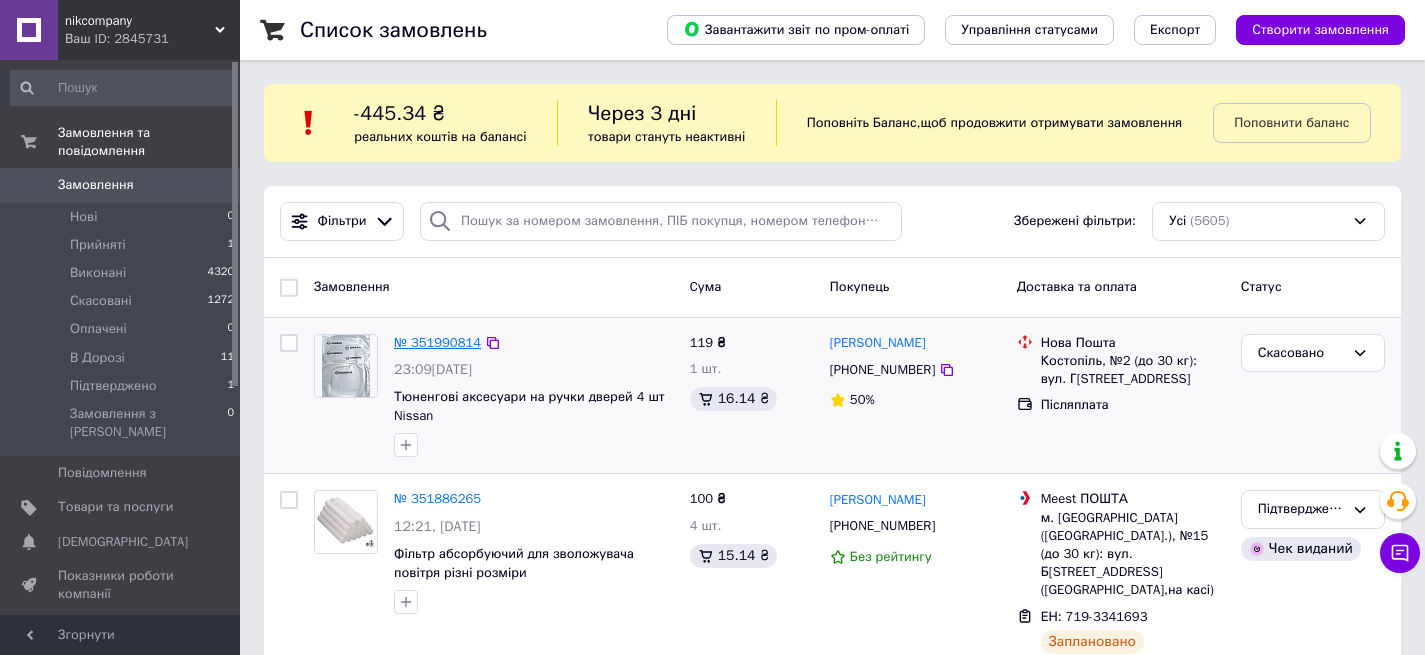 click on "№ 351990814" at bounding box center [437, 342] 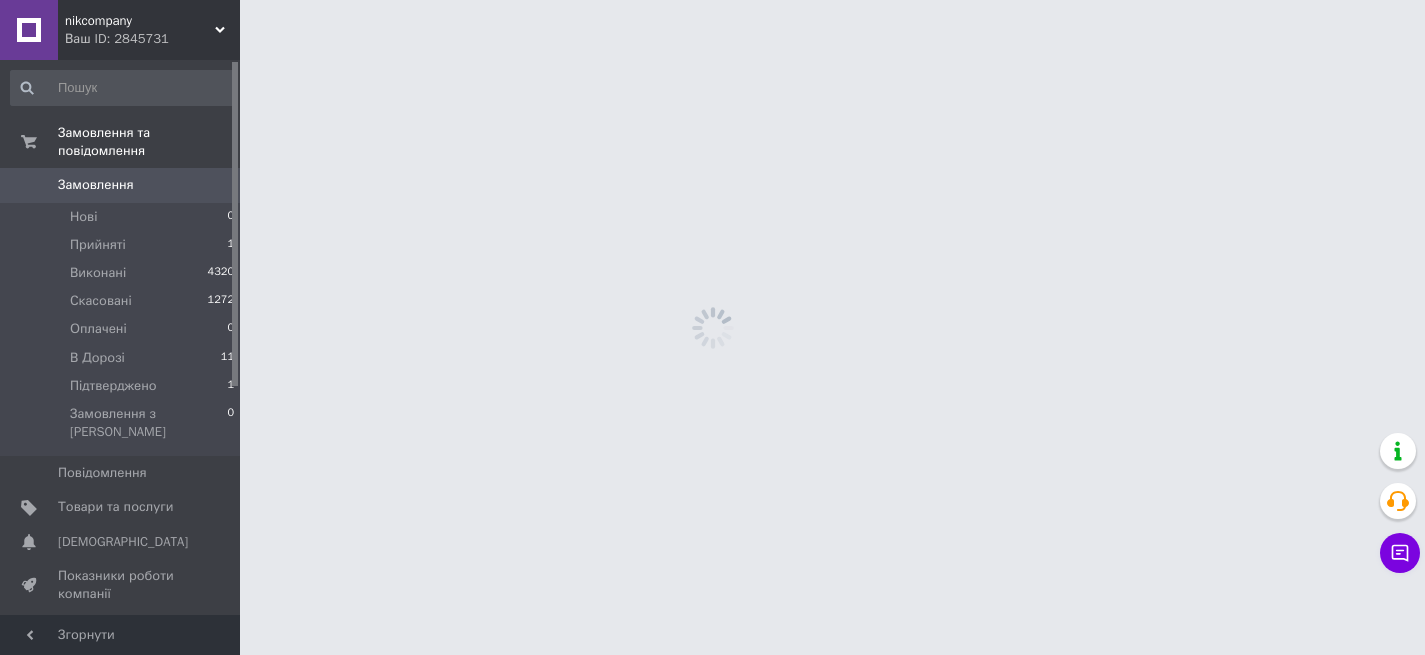 click on "nikcompany Ваш ID: 2845731 Сайт nikcompany Кабінет покупця Перевірити стан системи Сторінка на порталі Довідка Вийти Замовлення та повідомлення Замовлення 0 Нові 0 Прийняті 1 Виконані 4320 Скасовані 1272 Оплачені 0 В Дорозі 11 Підтверджено 1 Замовлення з Розетки 0 Повідомлення 0 Товари та послуги Сповіщення 0 0 Показники роботи компанії Панель управління Відгуки Клієнти Каталог ProSale Аналітика Інструменти веб-майстра та SEO Управління сайтом Гаманець компанії [PERSON_NAME] Тарифи та рахунки Prom топ Згорнути" at bounding box center [712, 0] 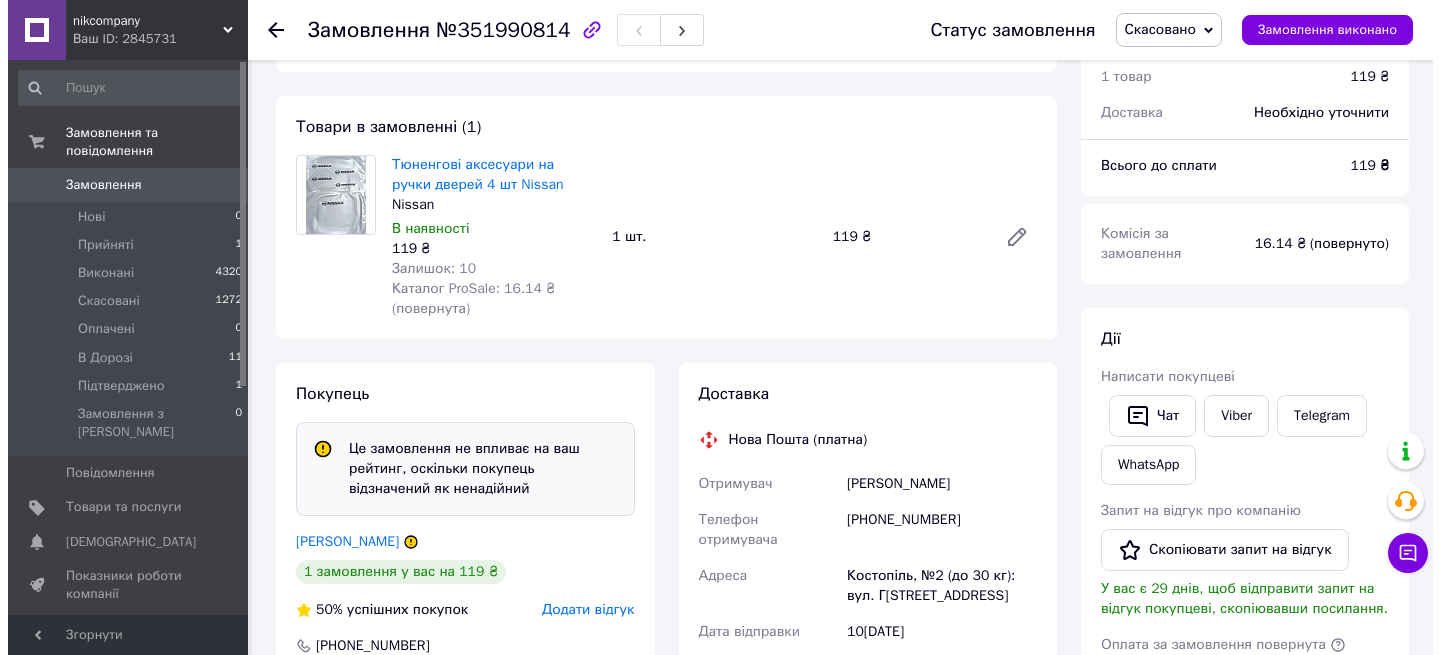 scroll, scrollTop: 0, scrollLeft: 0, axis: both 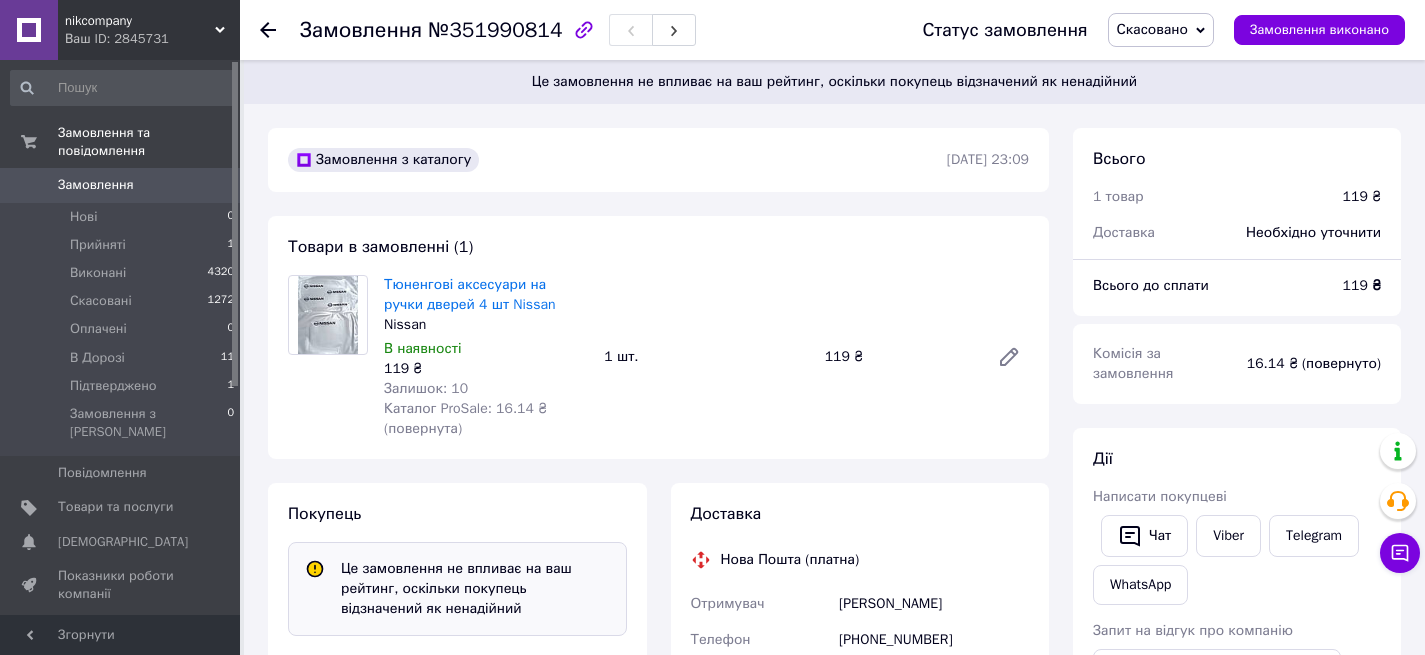 click on "Замовлення" at bounding box center [96, 185] 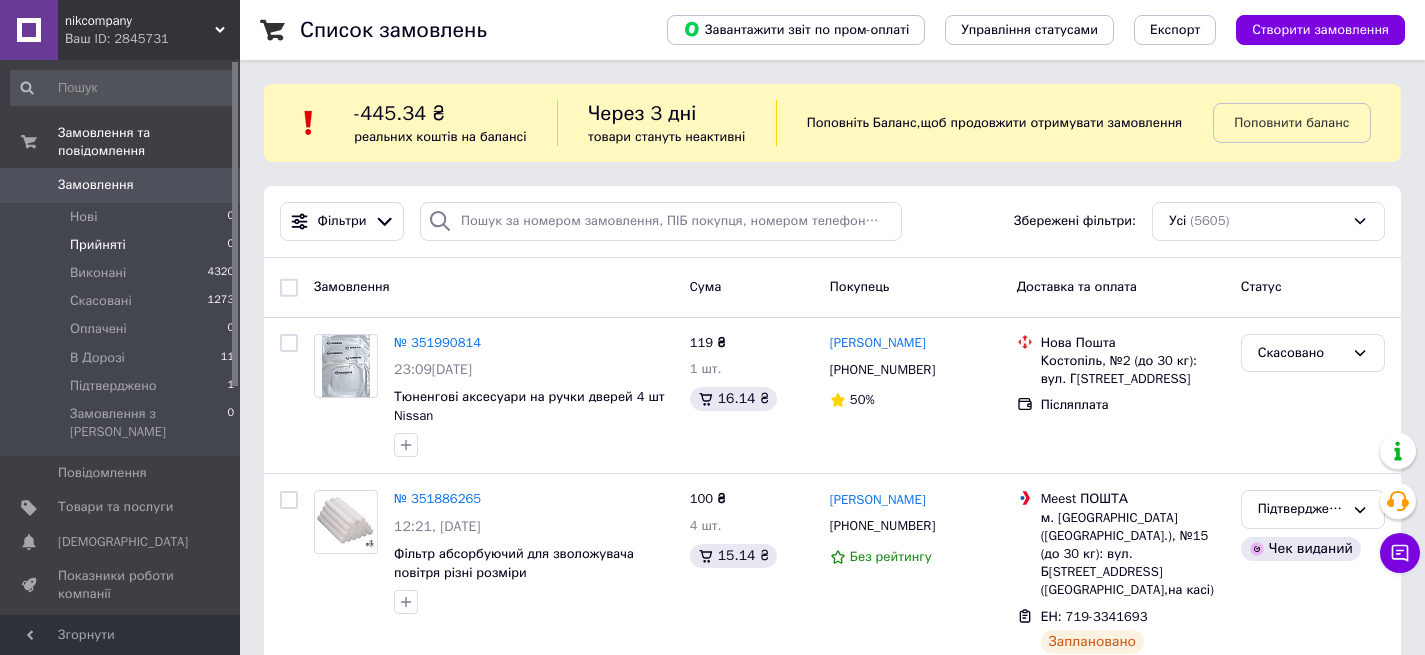 click on "Прийняті" at bounding box center (98, 245) 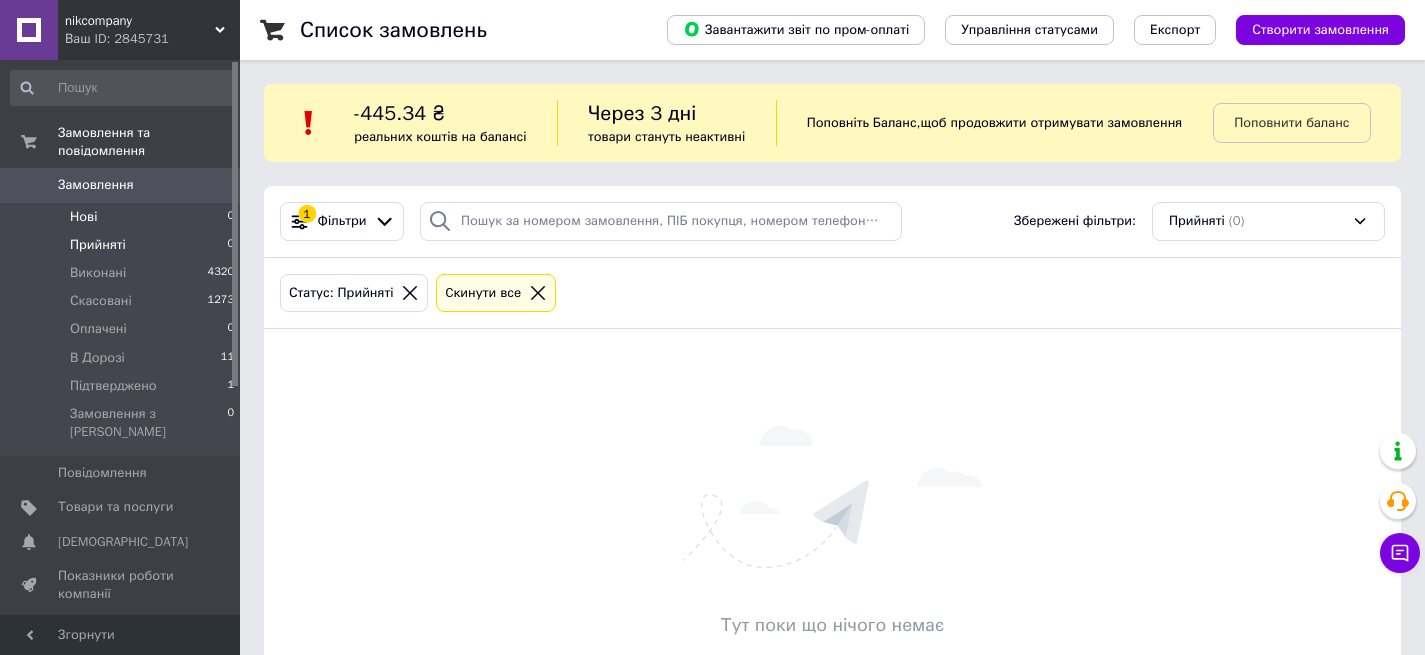 click on "Нові" at bounding box center (83, 217) 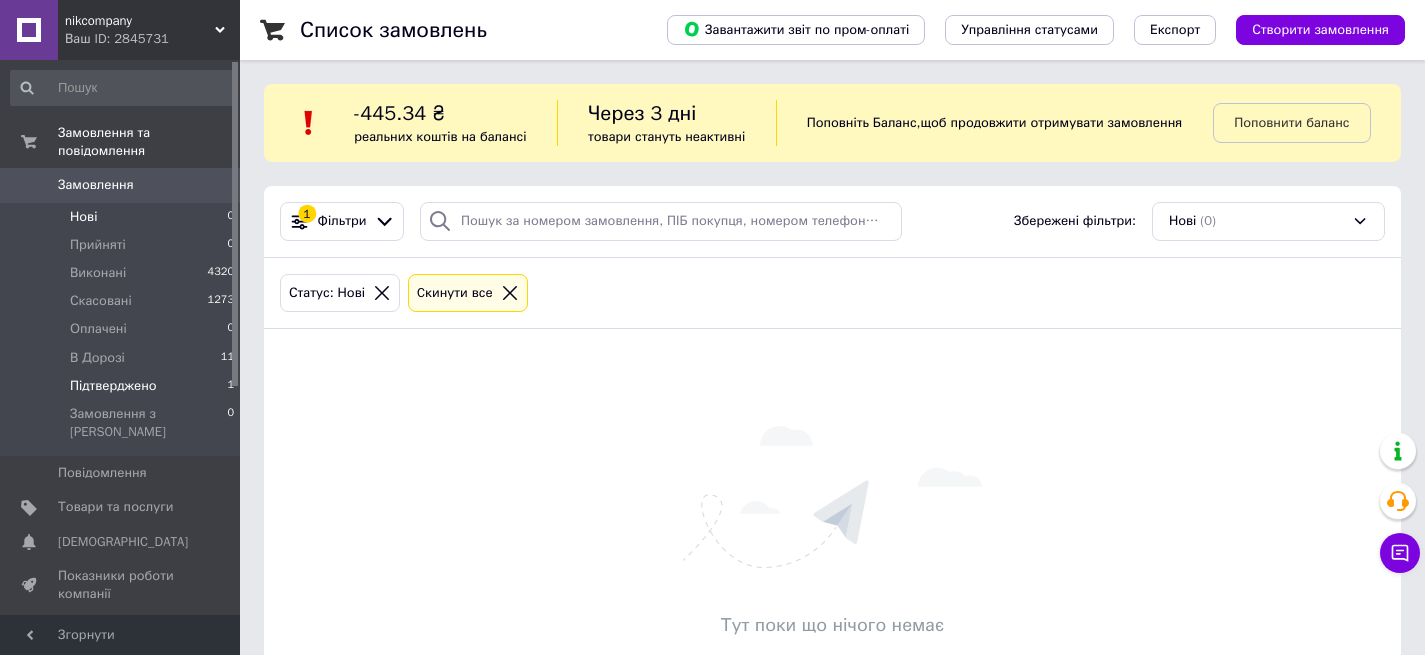 click on "Підтверджено" at bounding box center [113, 386] 